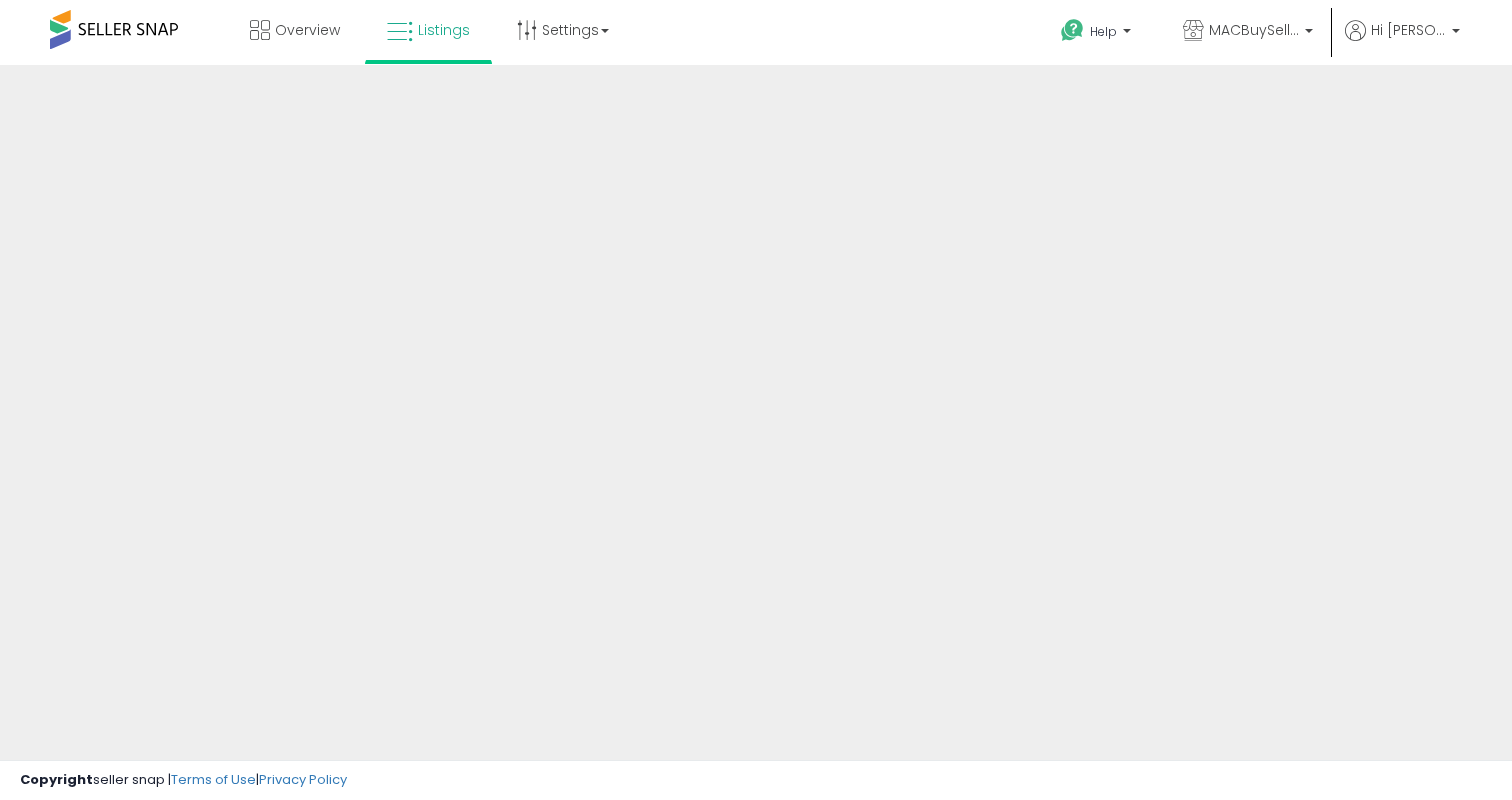 scroll, scrollTop: 0, scrollLeft: 0, axis: both 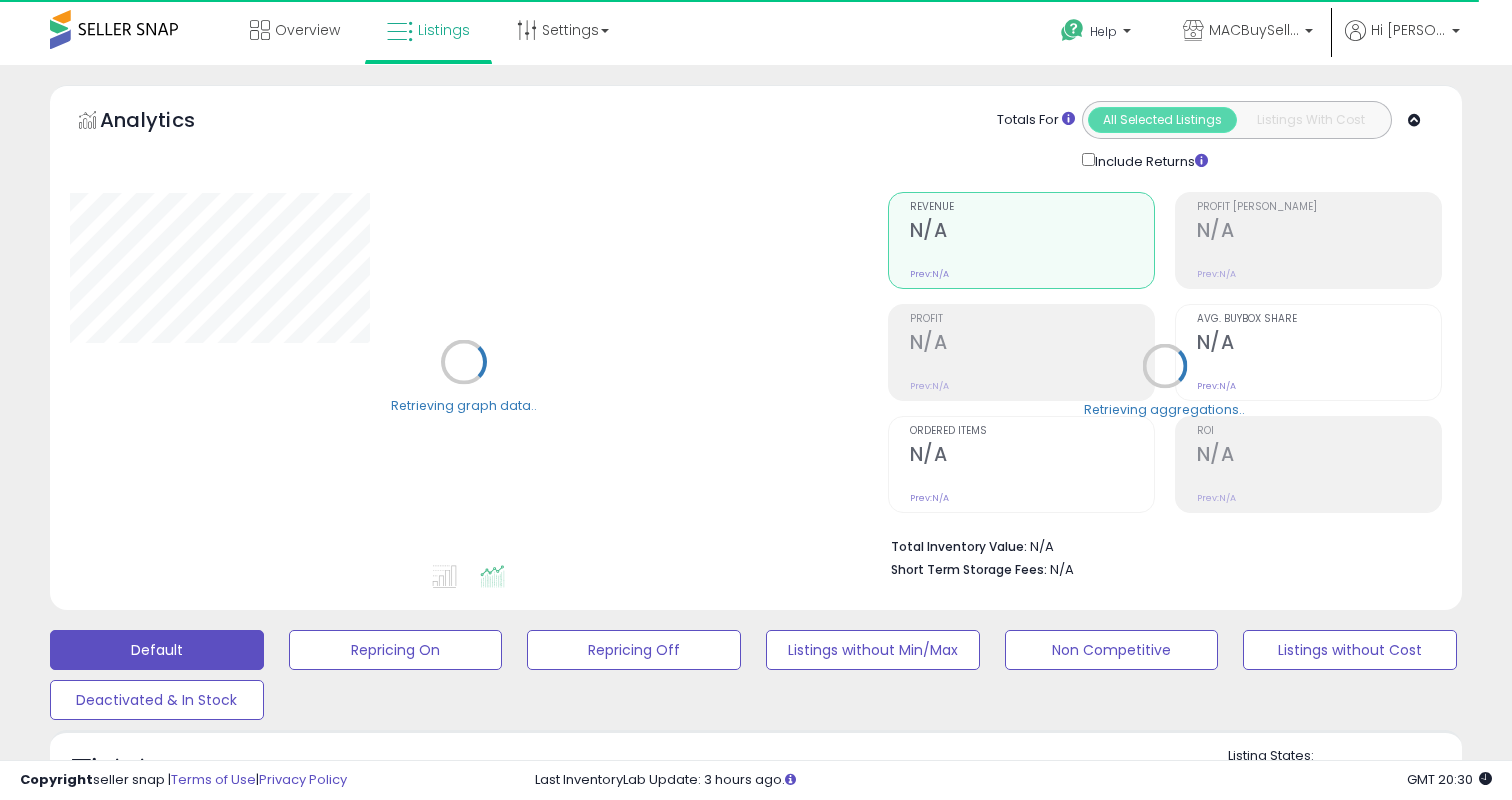 select on "**" 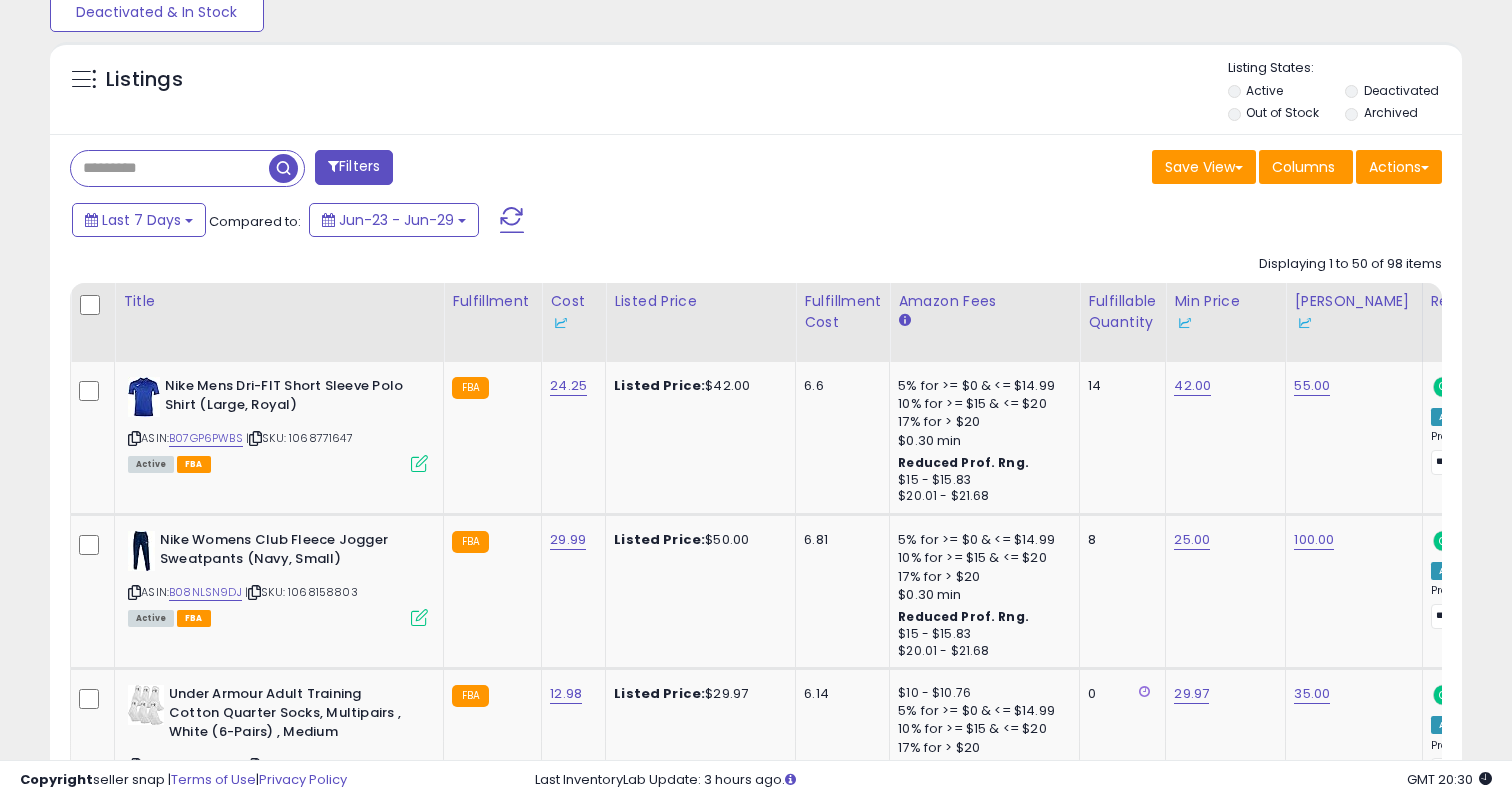 scroll, scrollTop: 704, scrollLeft: 0, axis: vertical 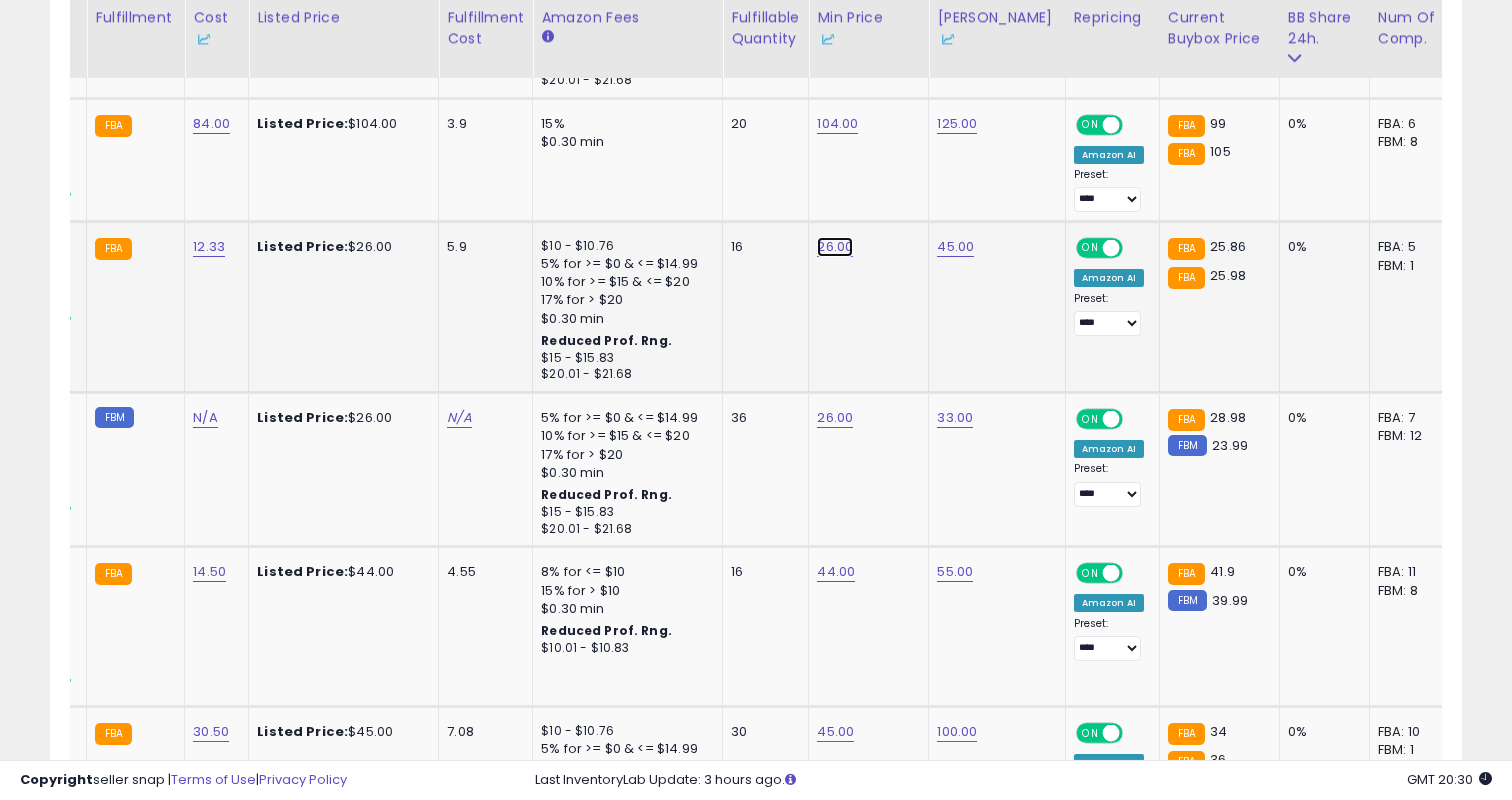 click on "26.00" at bounding box center (835, -1653) 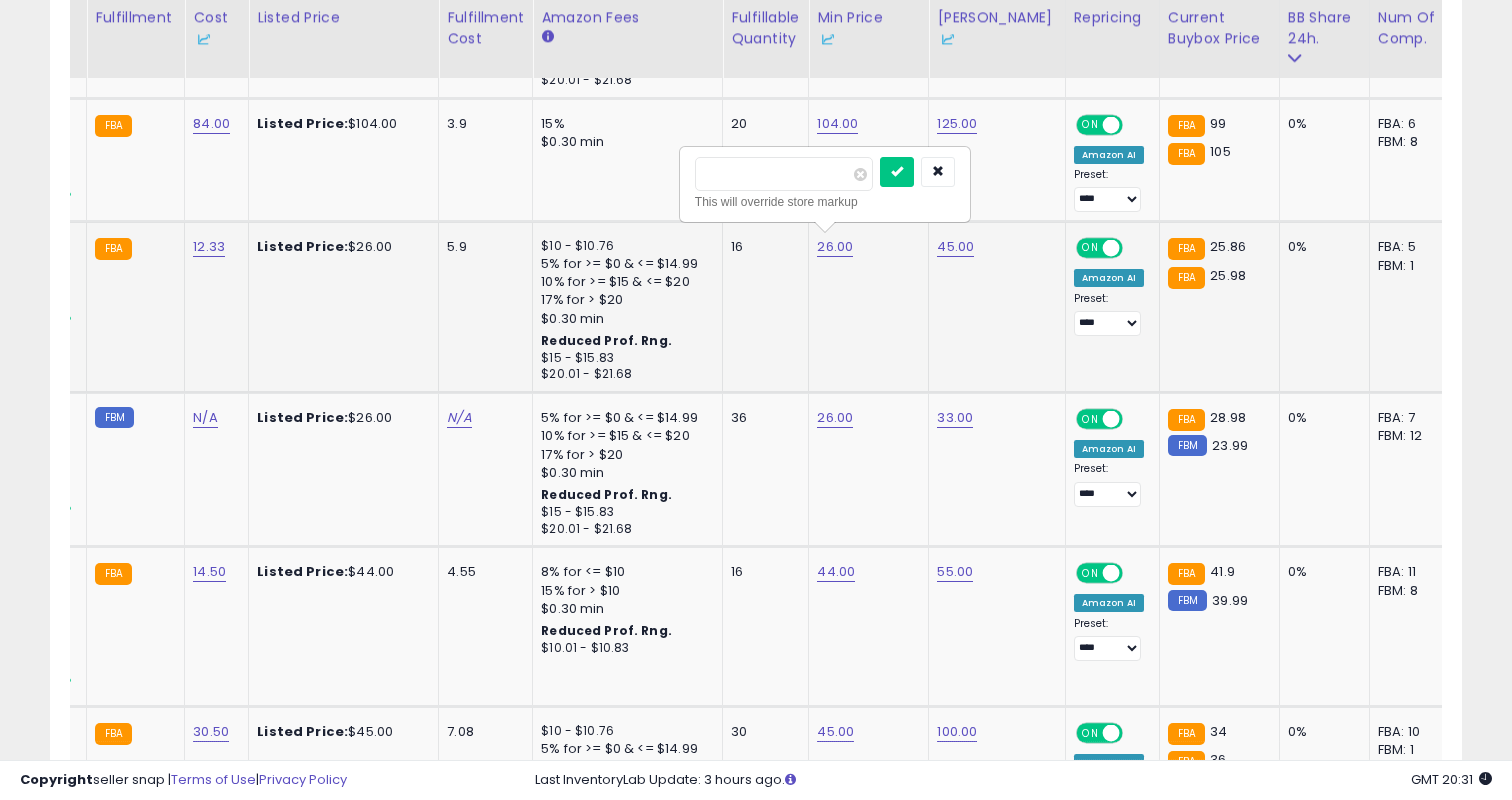 click on "*****" at bounding box center [784, 174] 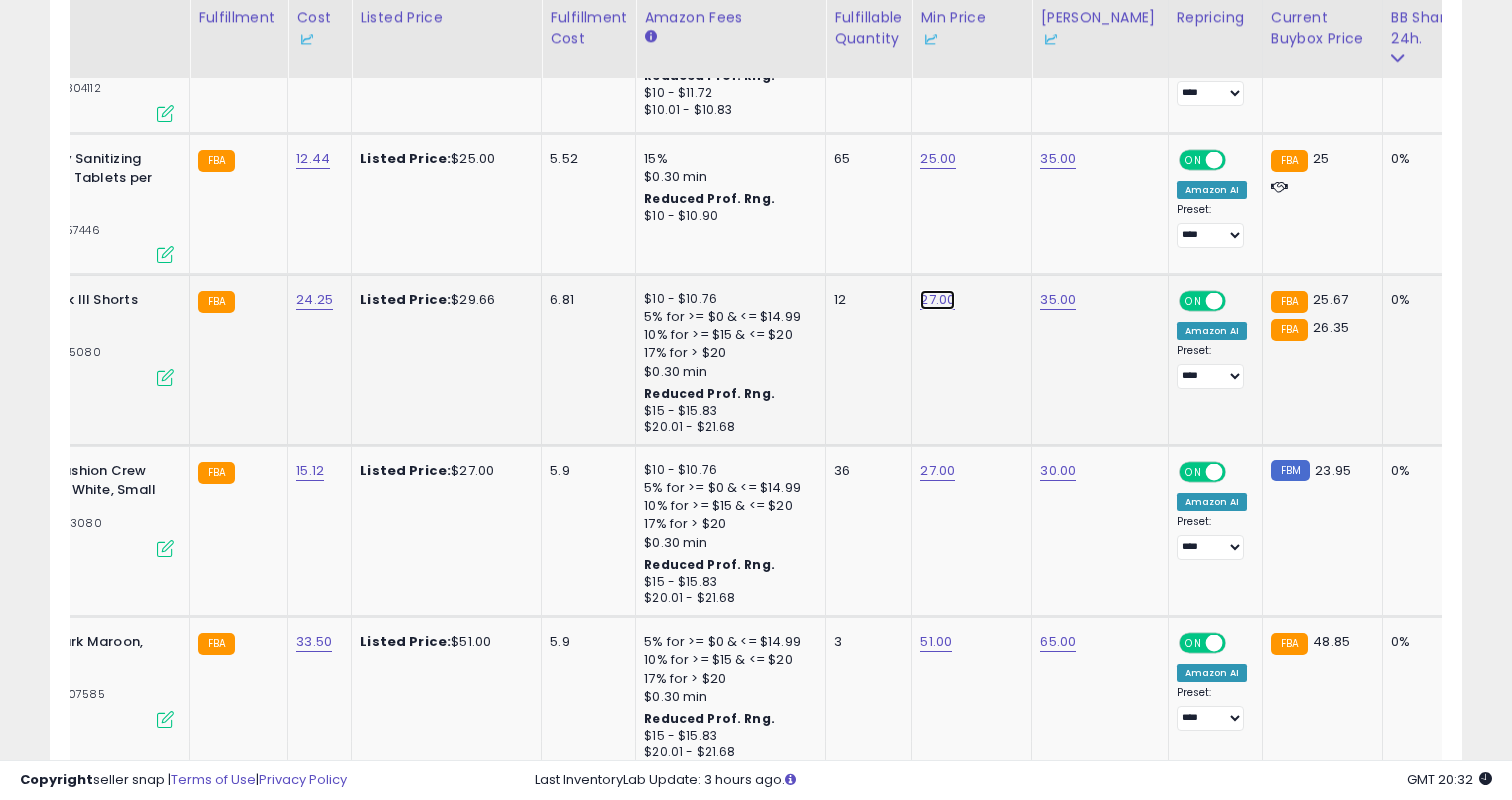 click on "27.00" at bounding box center (938, -5542) 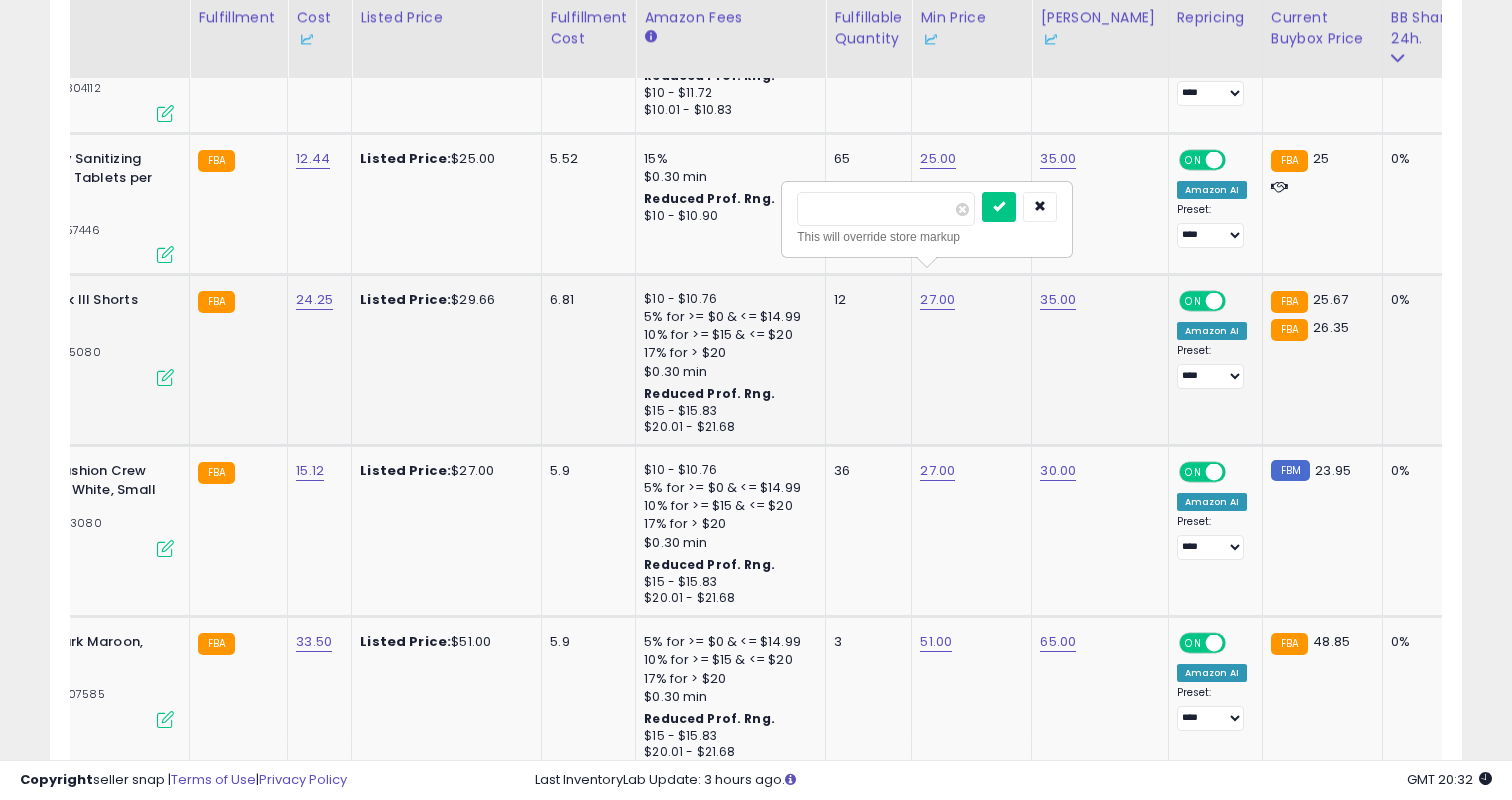 click on "*****" at bounding box center [886, 209] 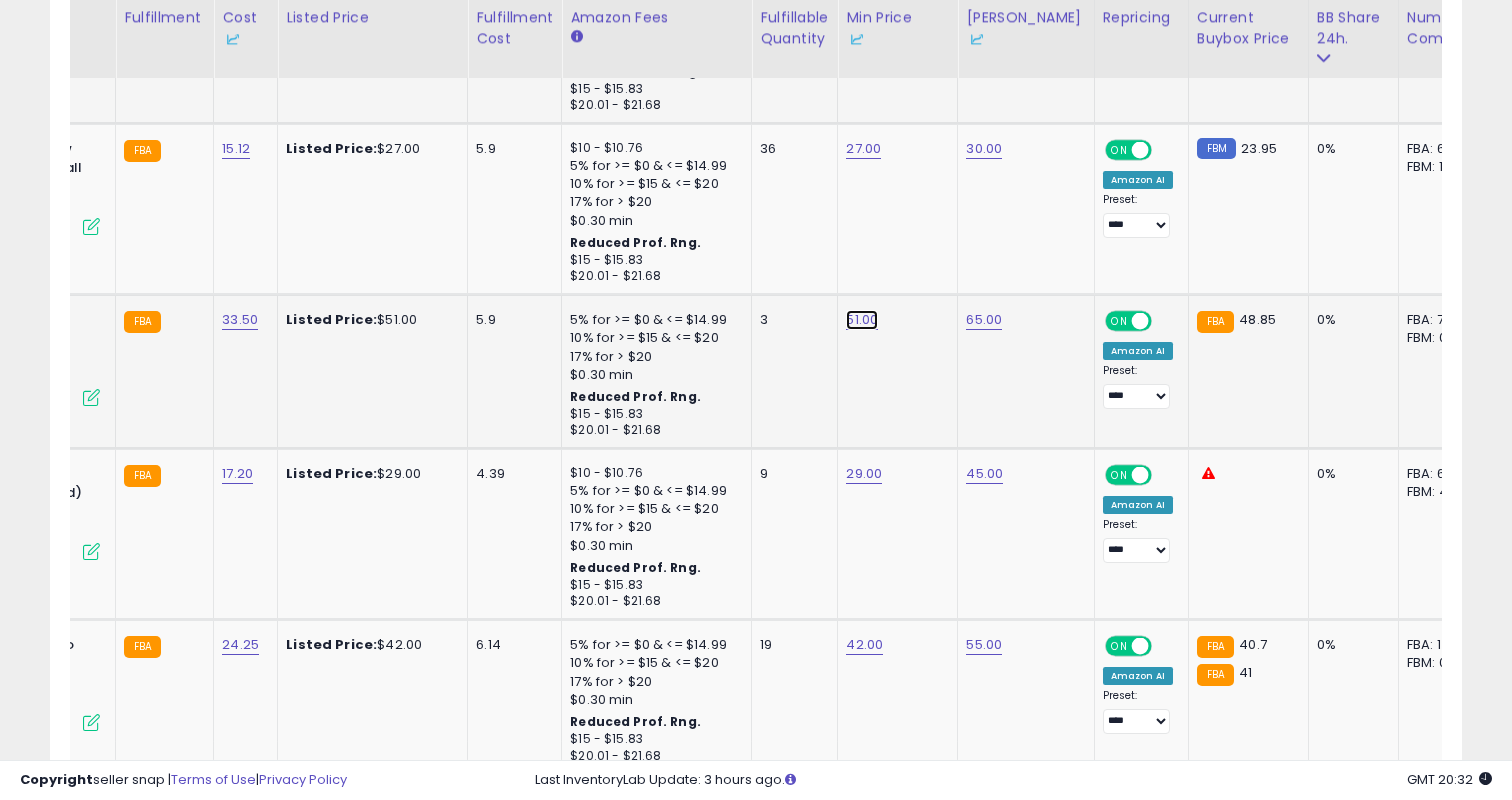 click on "51.00" at bounding box center (864, -5864) 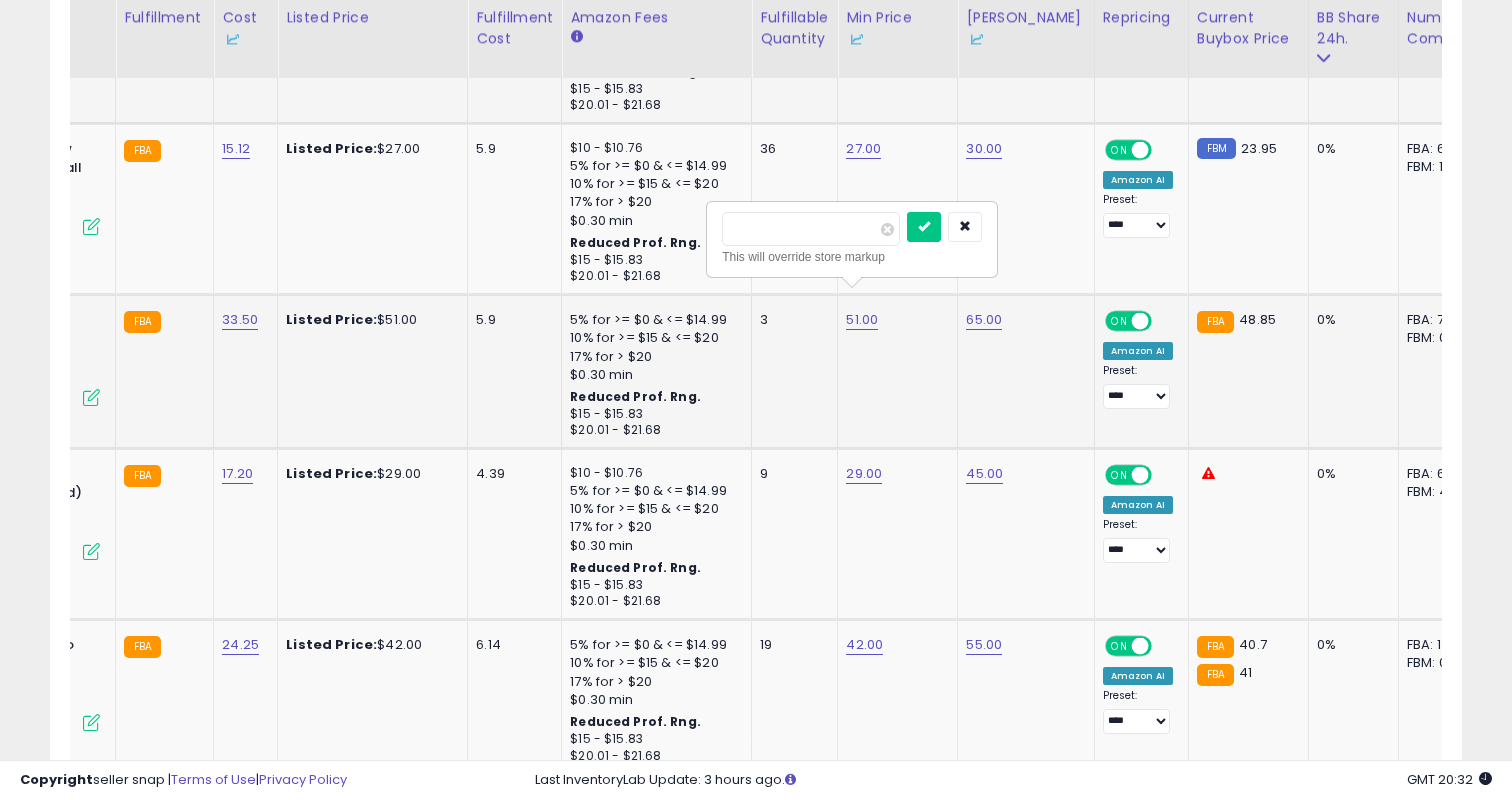 click on "*****" at bounding box center (811, 229) 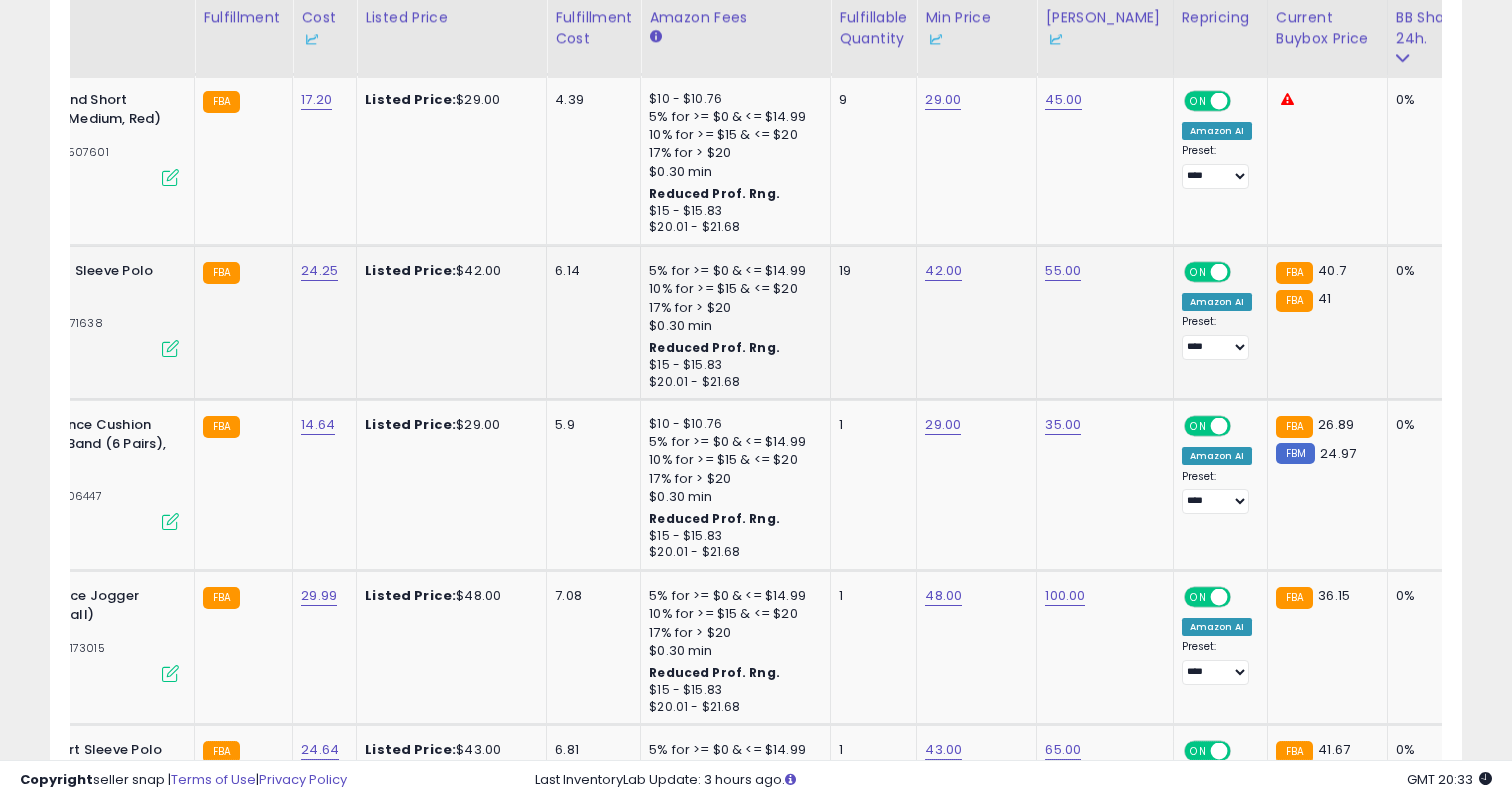 click on "42.00" 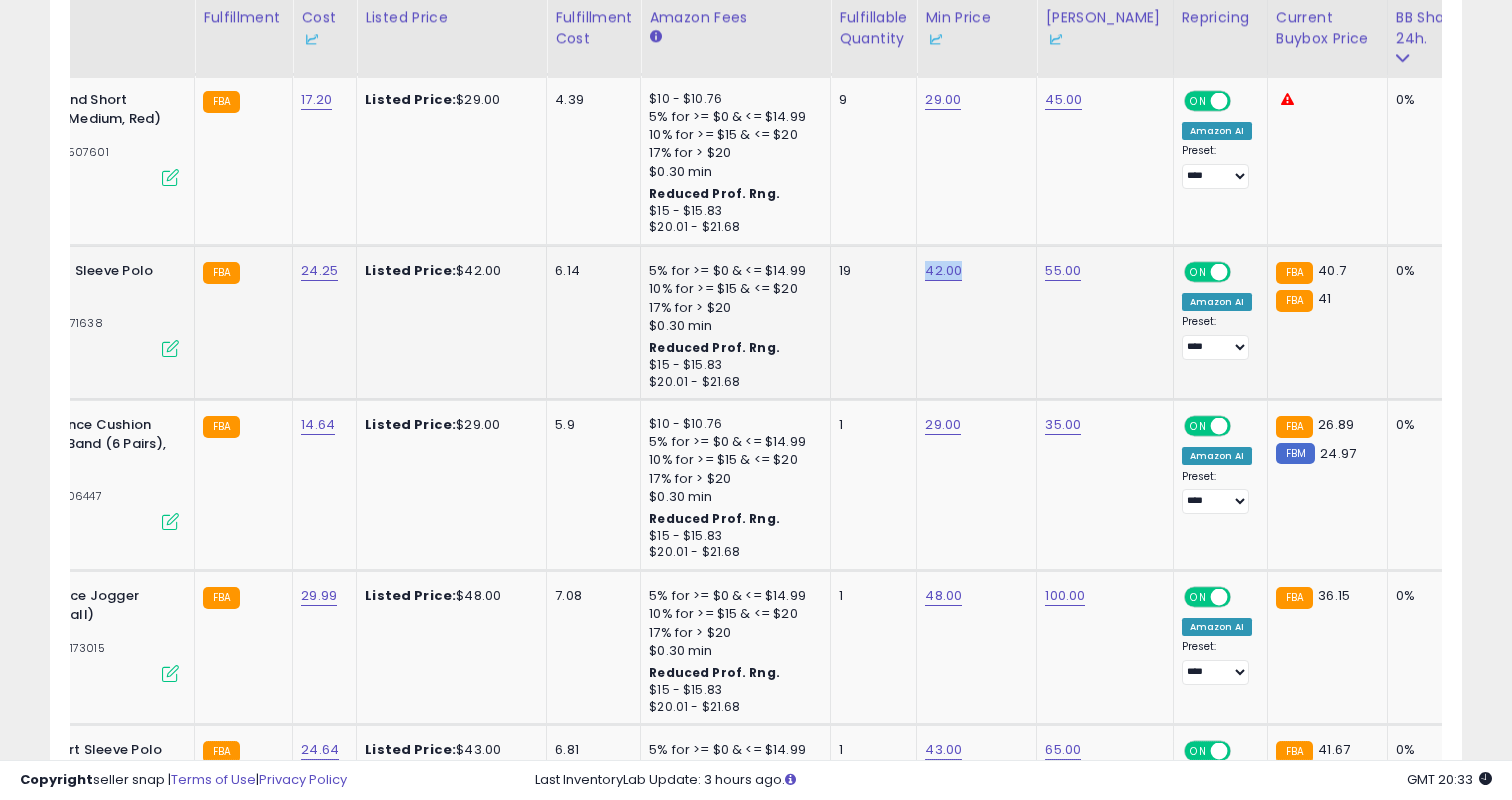 click on "42.00" 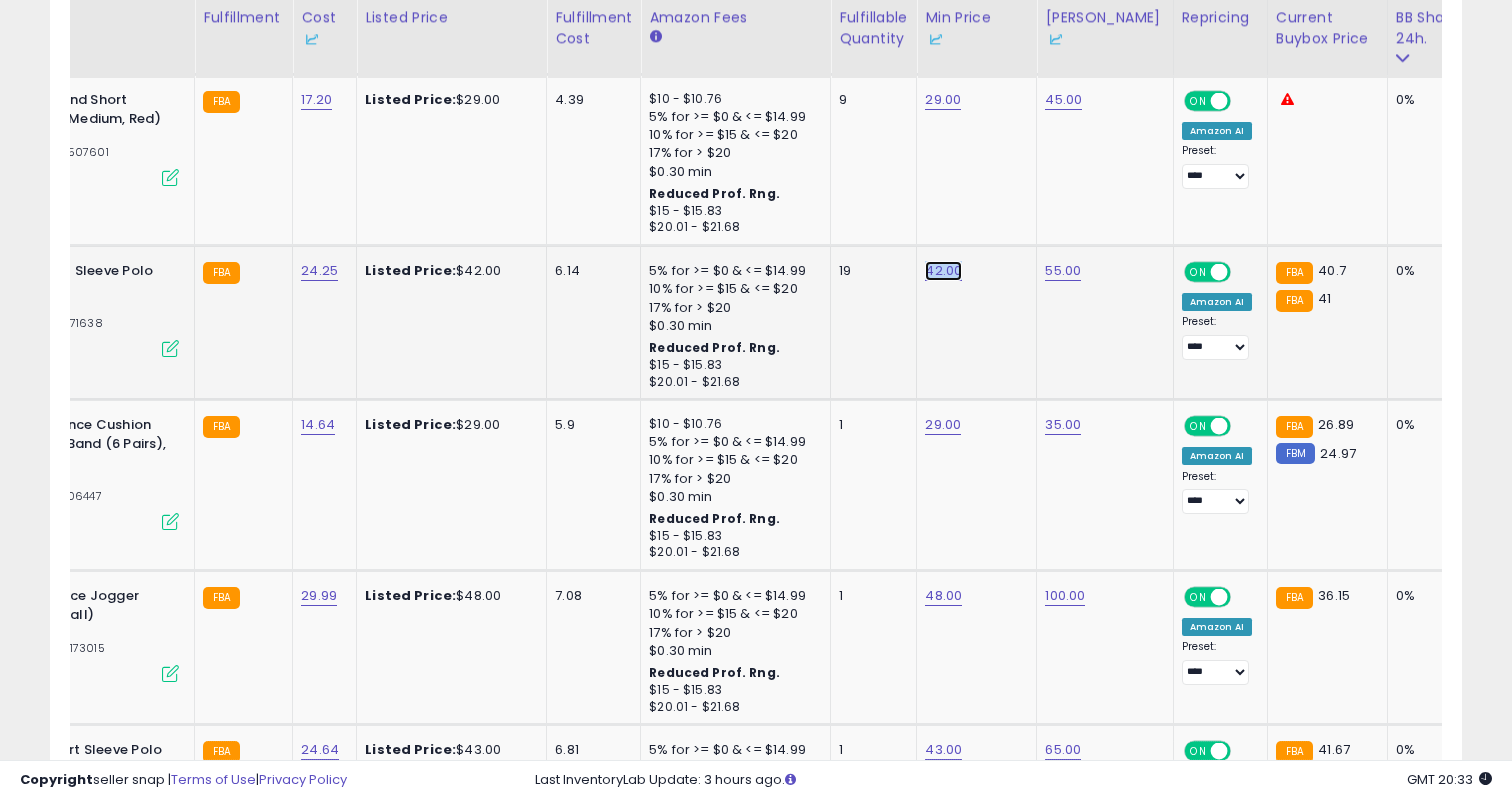 click on "42.00" at bounding box center [943, -6238] 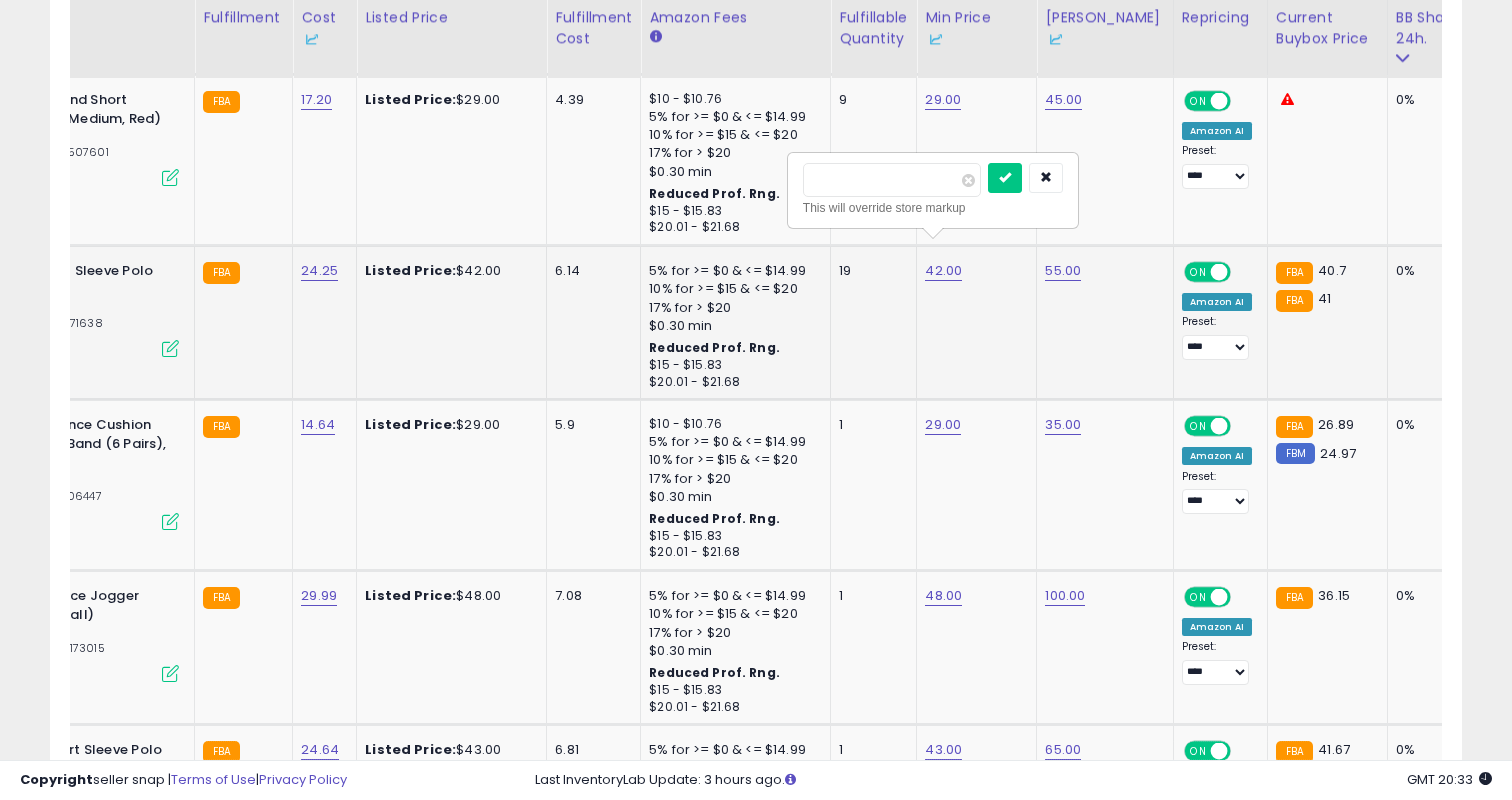 click on "*****" at bounding box center [892, 180] 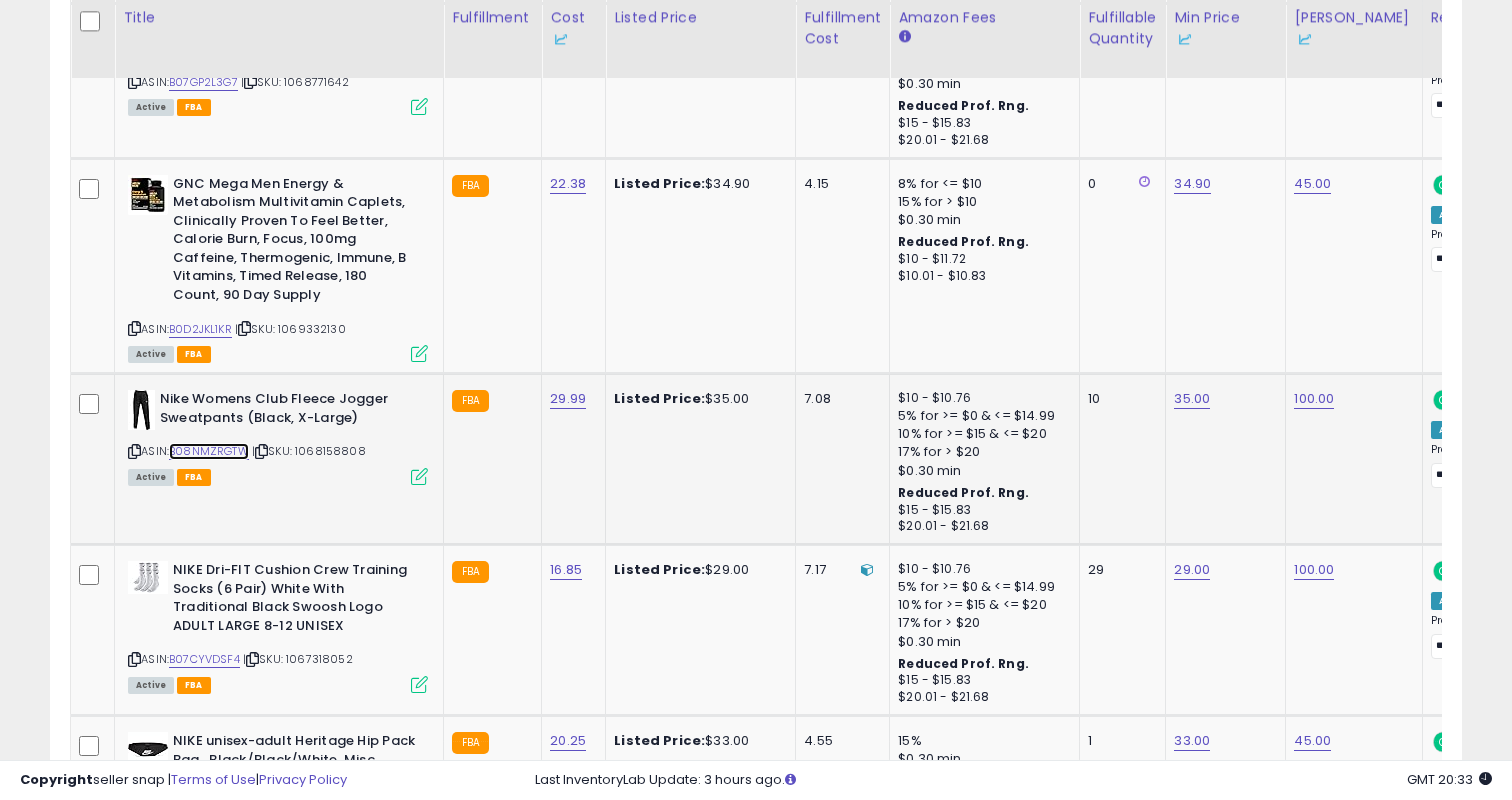 click on "B08NMZRGTW" at bounding box center [209, 451] 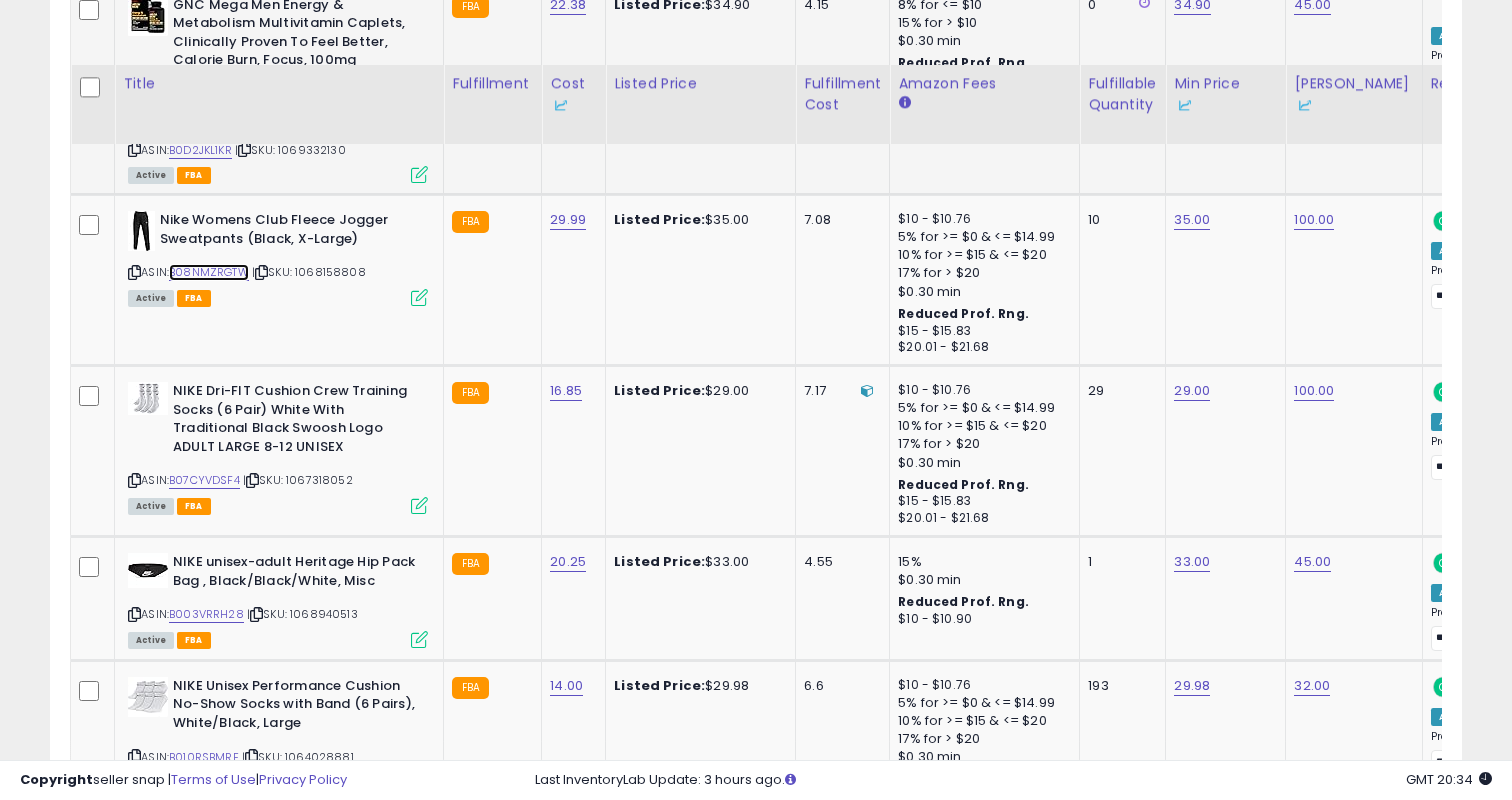 scroll, scrollTop: 8359, scrollLeft: 0, axis: vertical 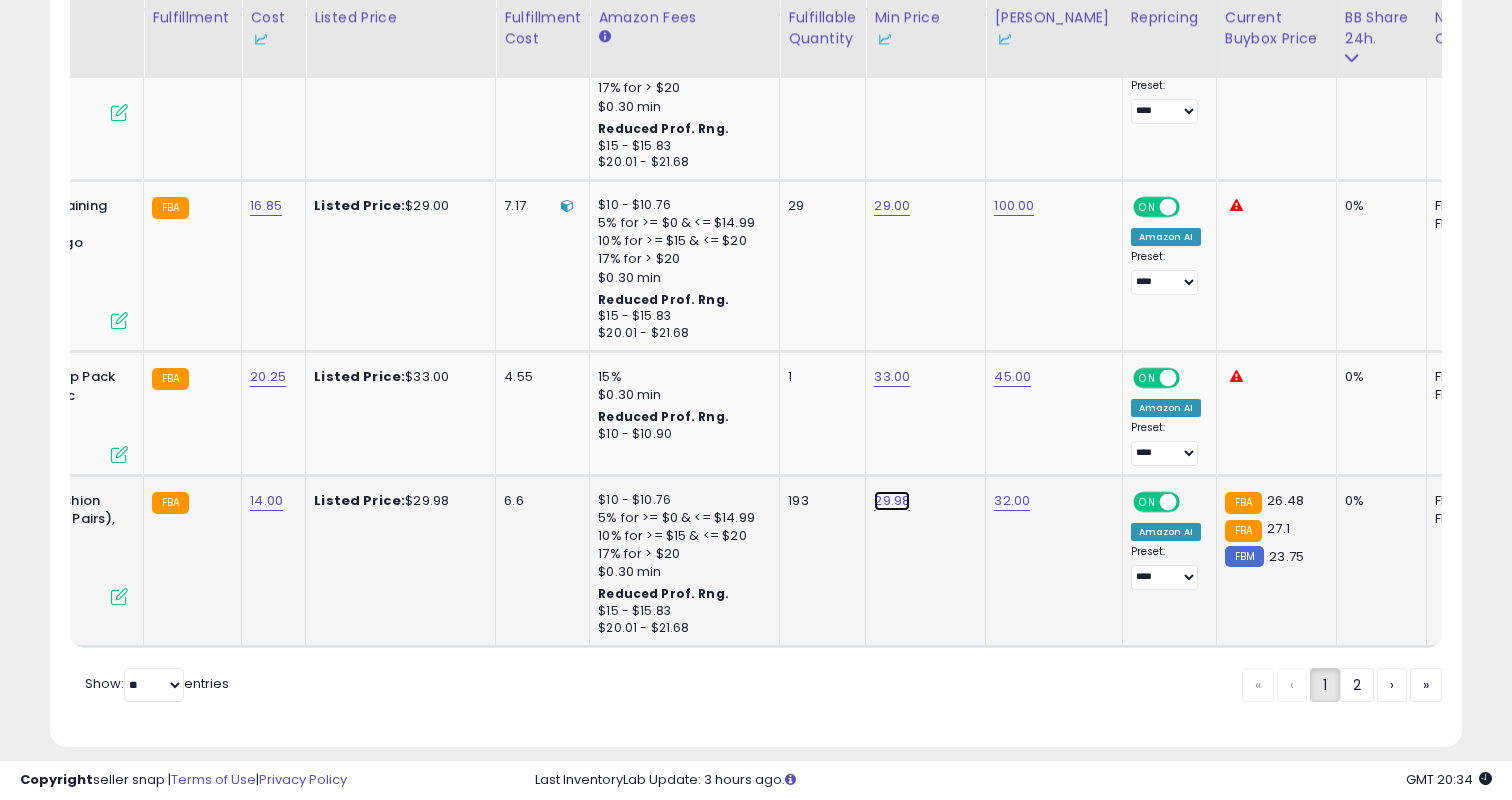 click on "29.98" at bounding box center [892, -7323] 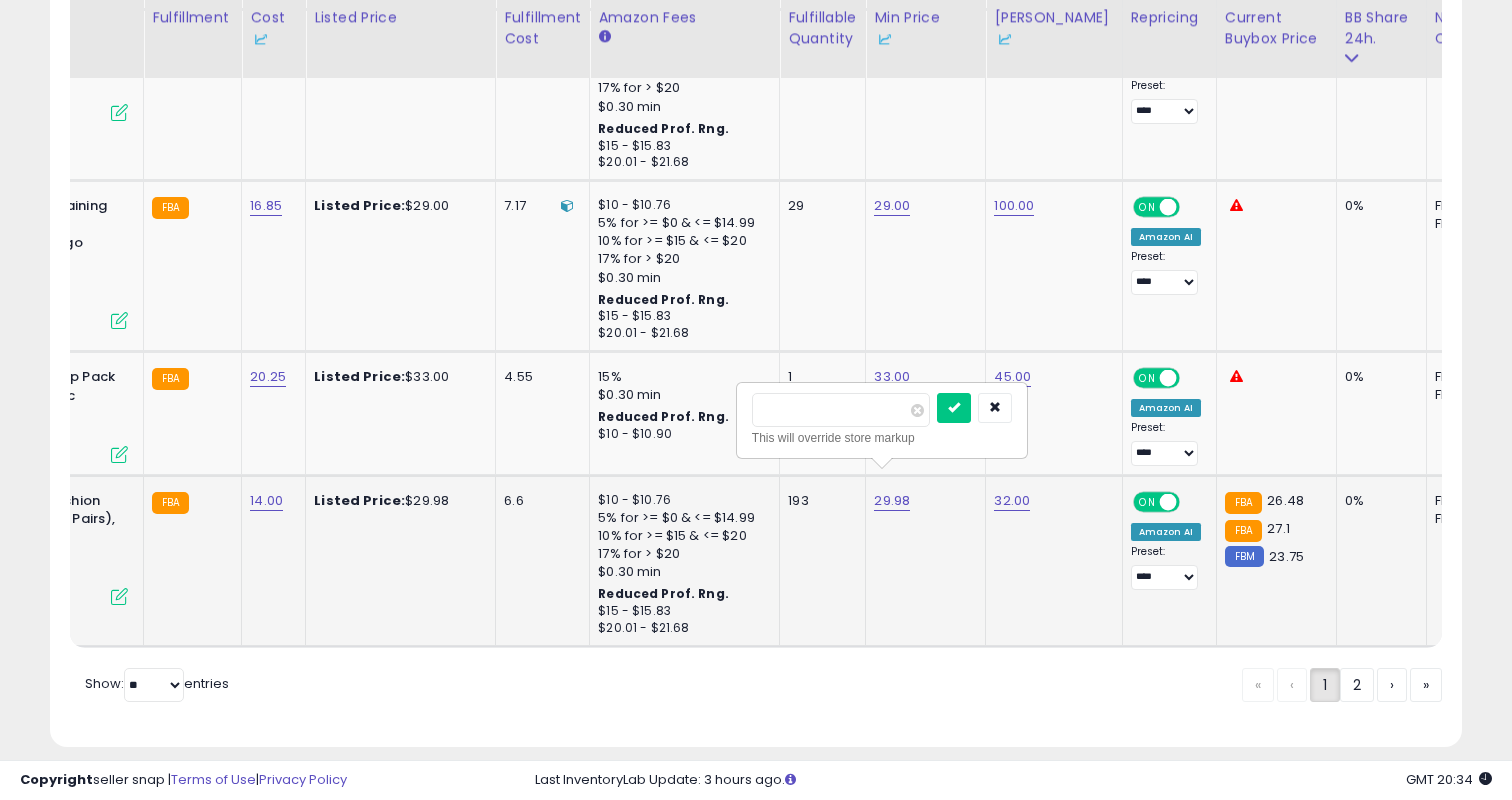 click on "*****" at bounding box center [841, 410] 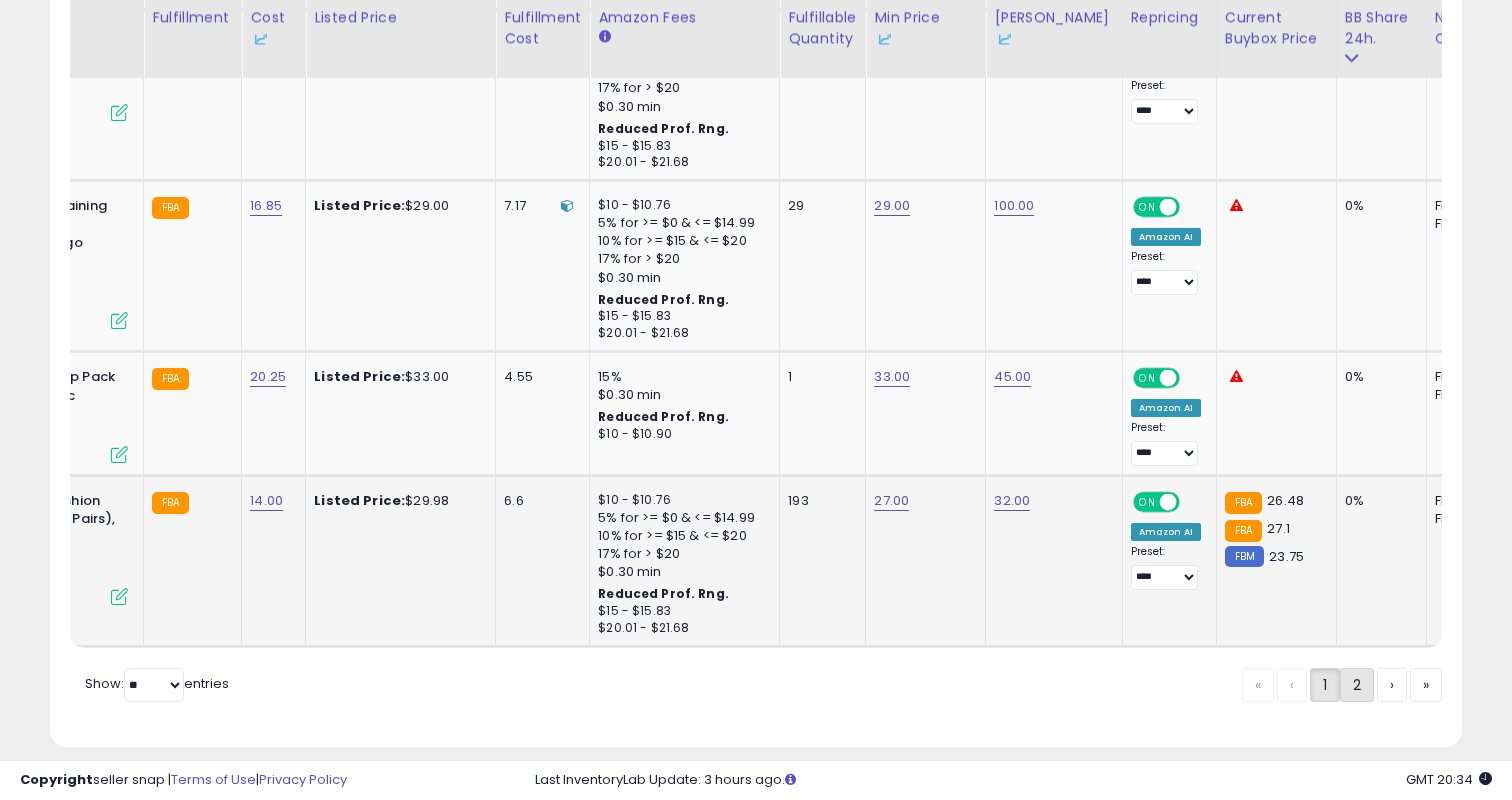 click on "2" 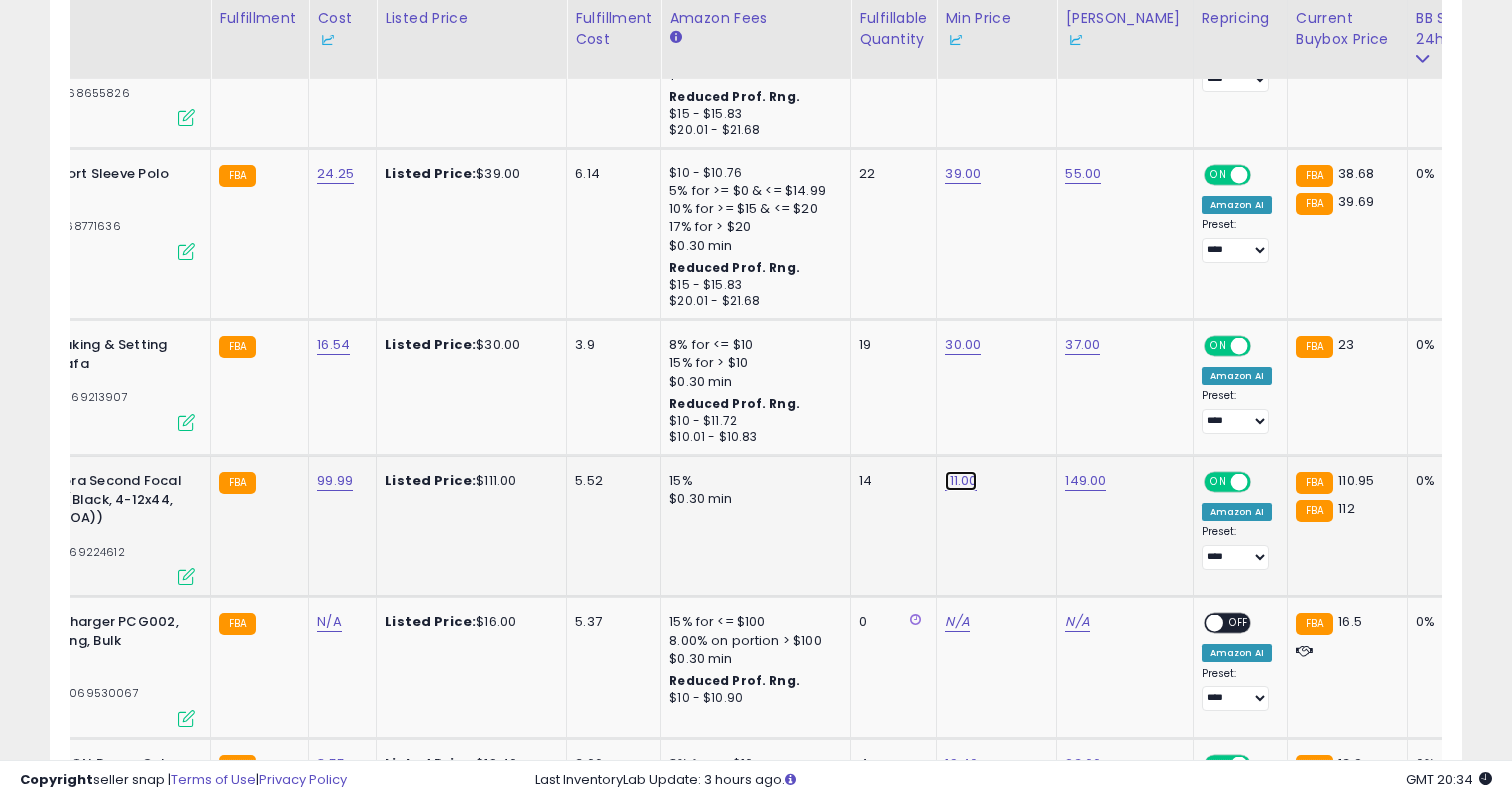 click on "111.00" at bounding box center (963, -1143) 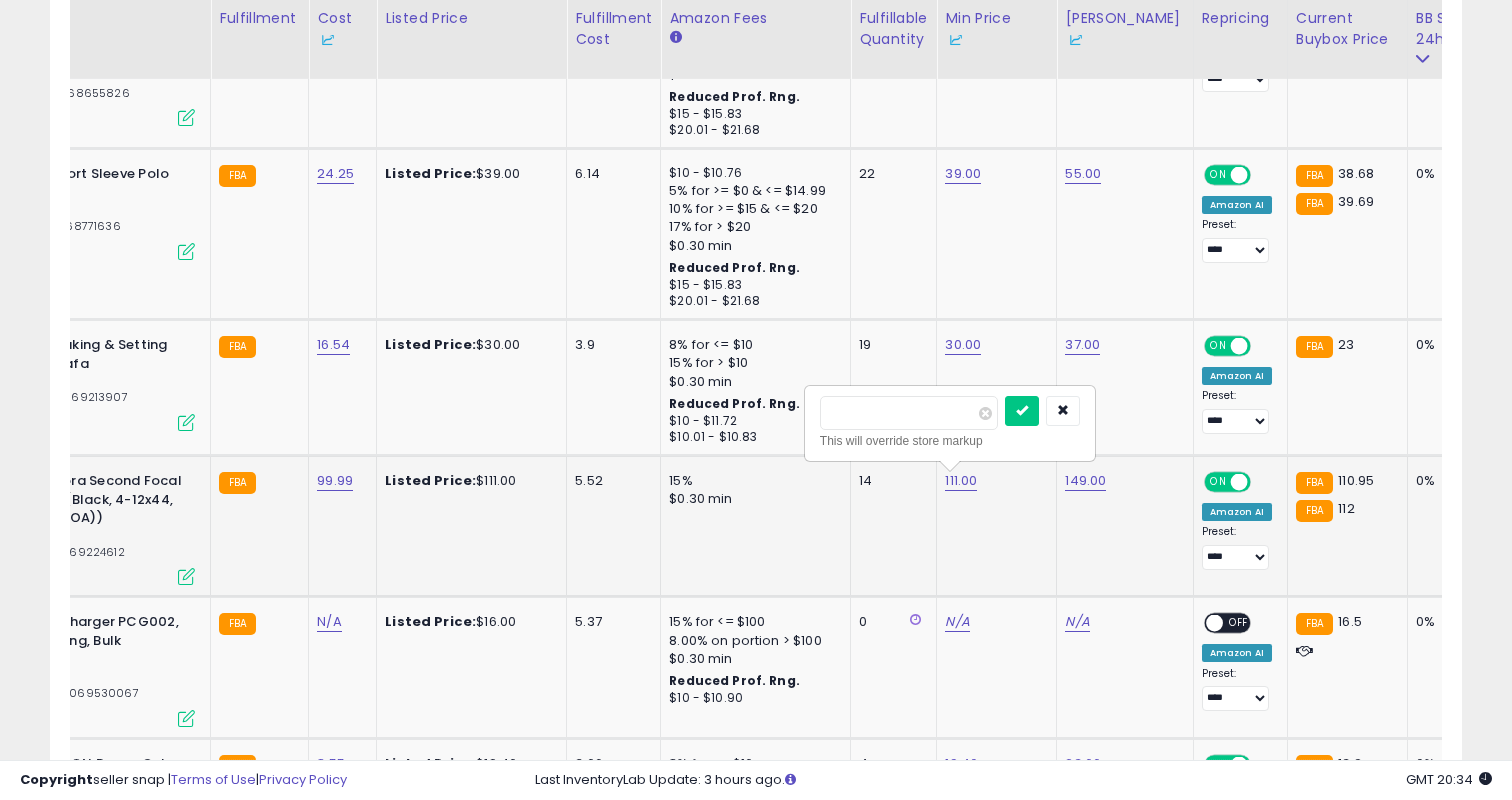 click on "******" at bounding box center [909, 413] 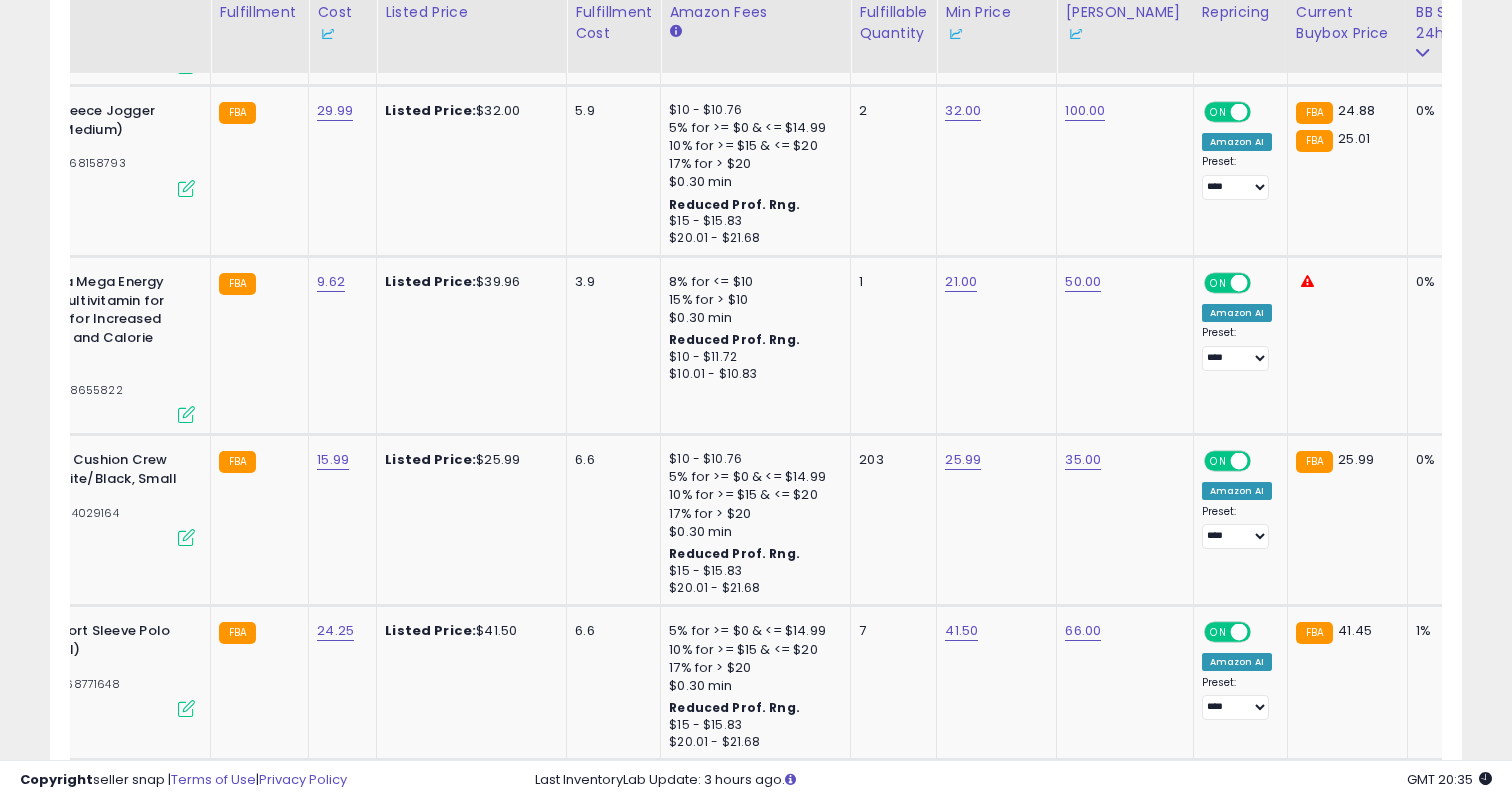 scroll, scrollTop: 3758, scrollLeft: 0, axis: vertical 